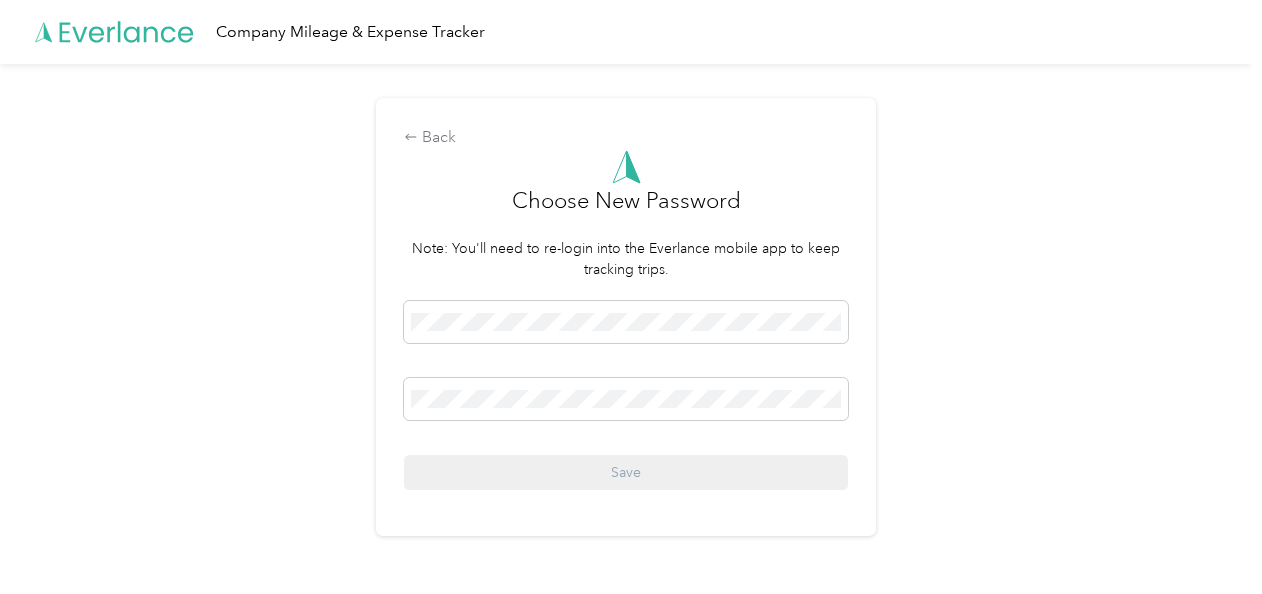 scroll, scrollTop: 0, scrollLeft: 0, axis: both 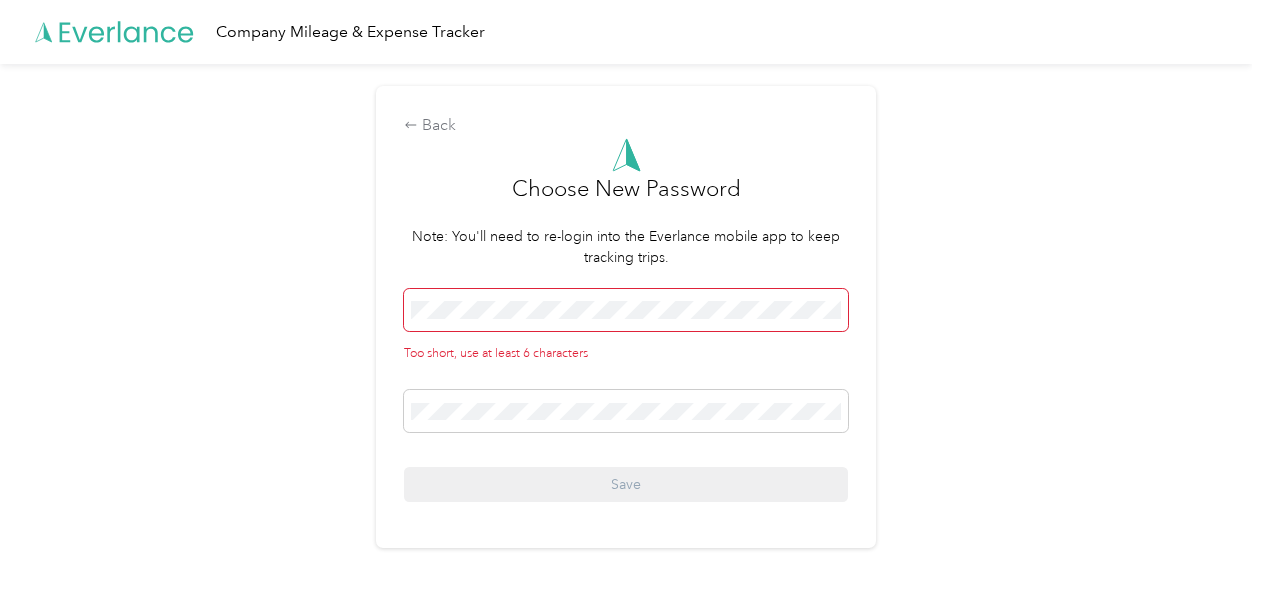 click at bounding box center [626, 310] 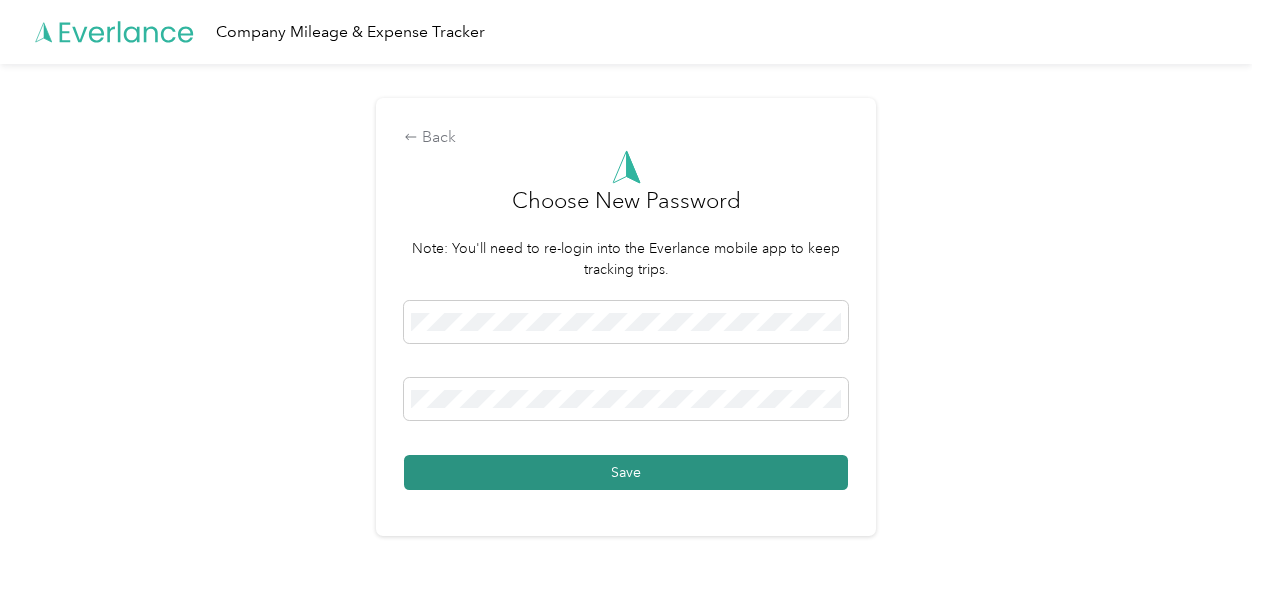 click on "Save" at bounding box center [626, 472] 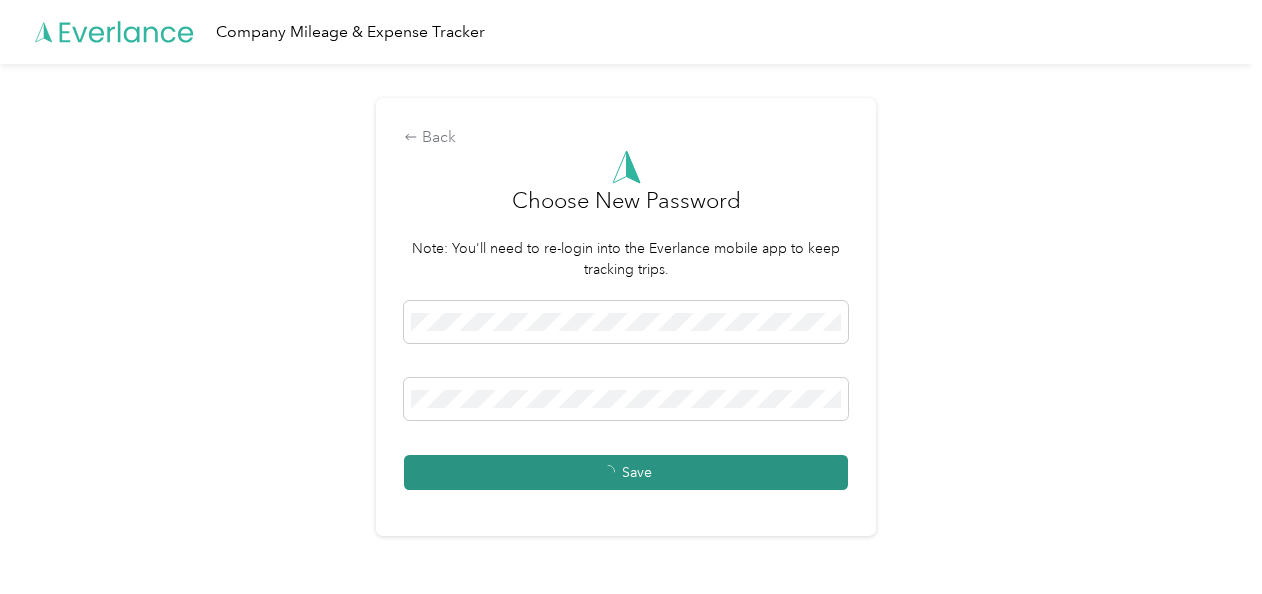 click on "Save" at bounding box center [626, 472] 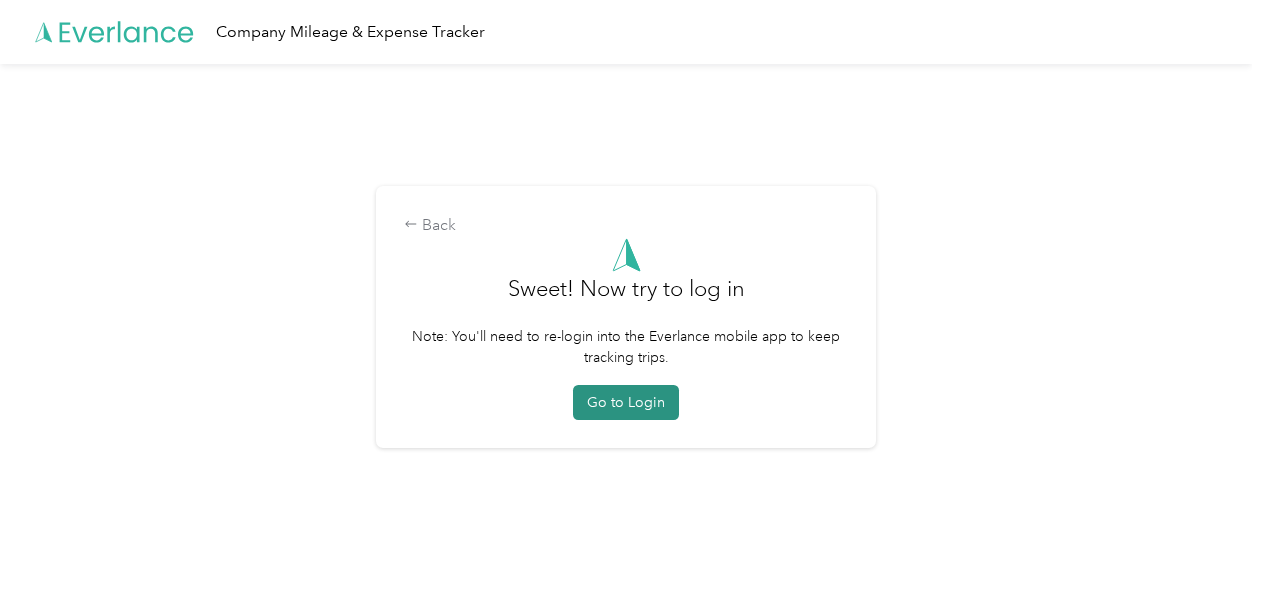 click on "Go to Login" at bounding box center [626, 402] 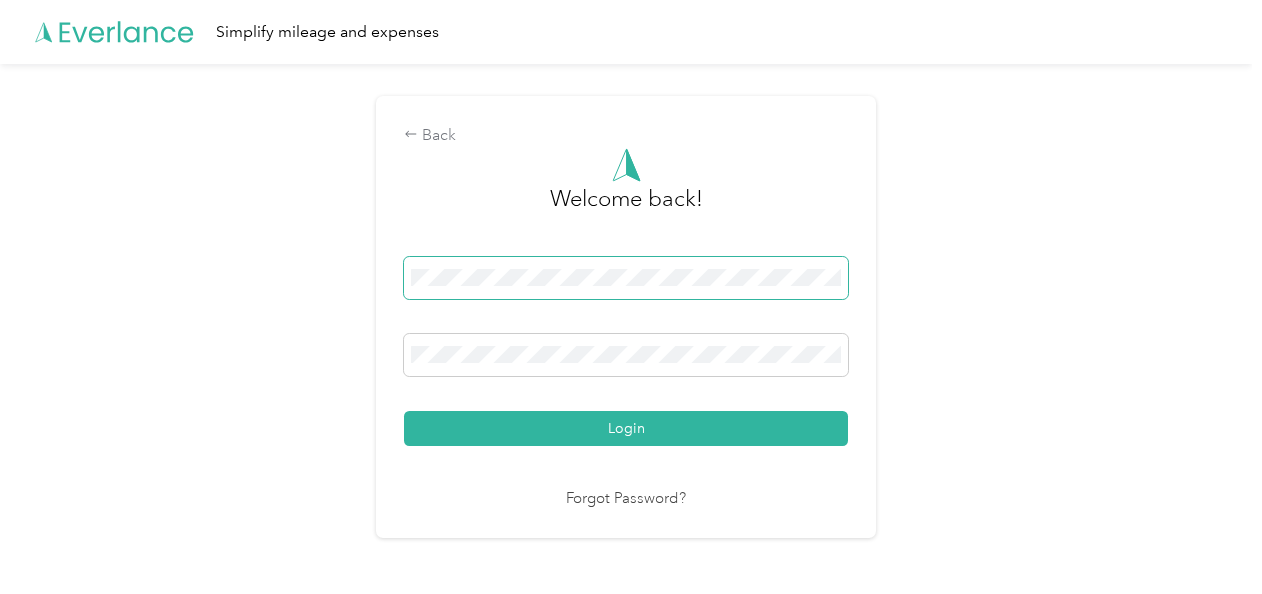 click at bounding box center (626, 278) 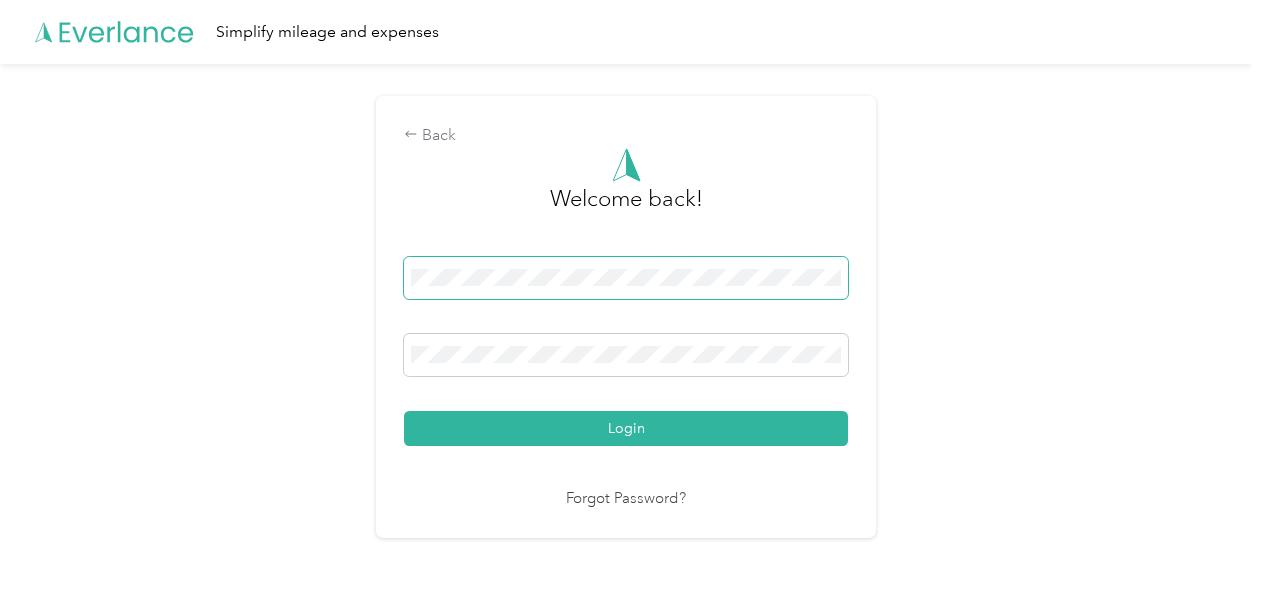 click at bounding box center [626, 278] 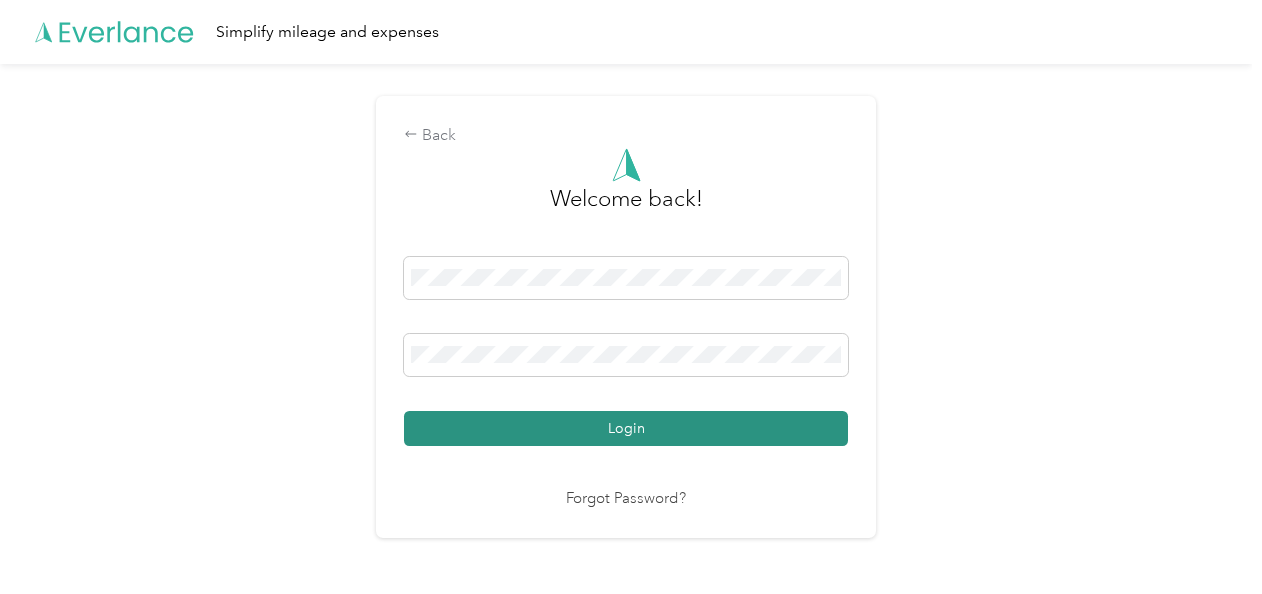 click on "Login" at bounding box center (626, 428) 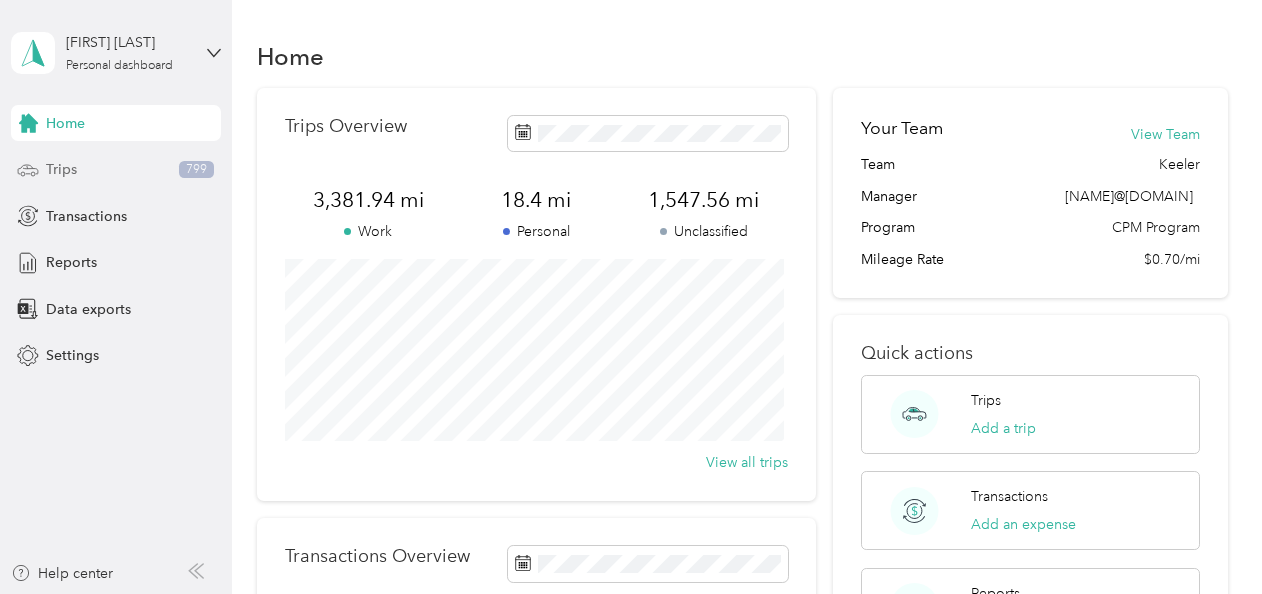 click on "Trips" at bounding box center [61, 169] 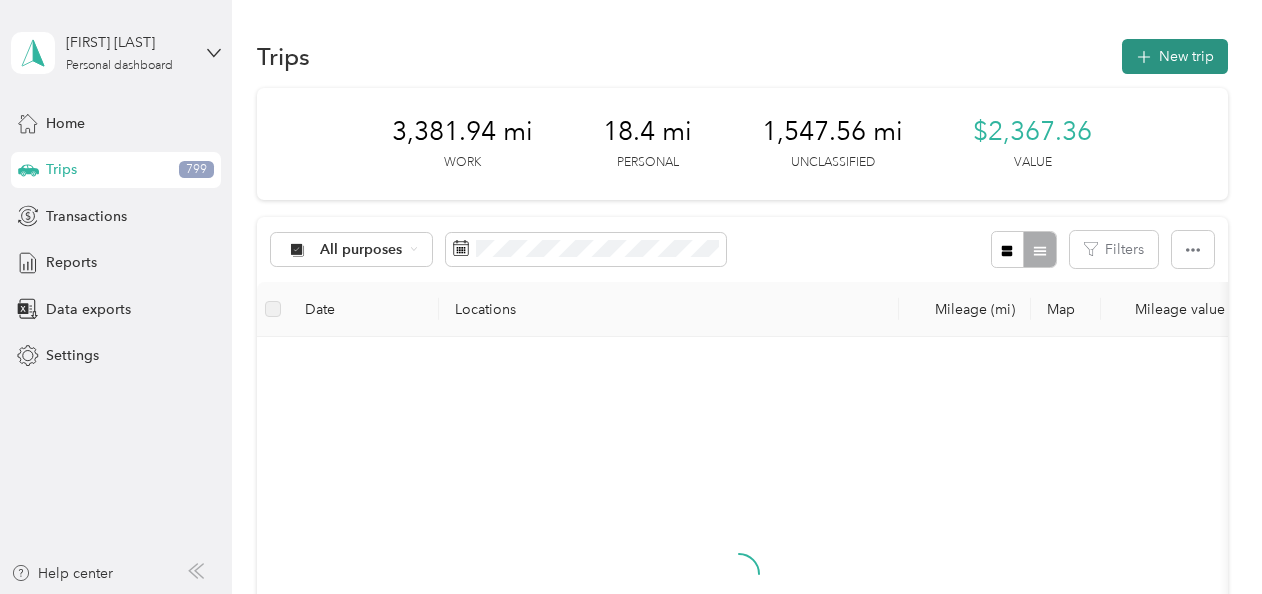 click on "New trip" at bounding box center [1175, 56] 